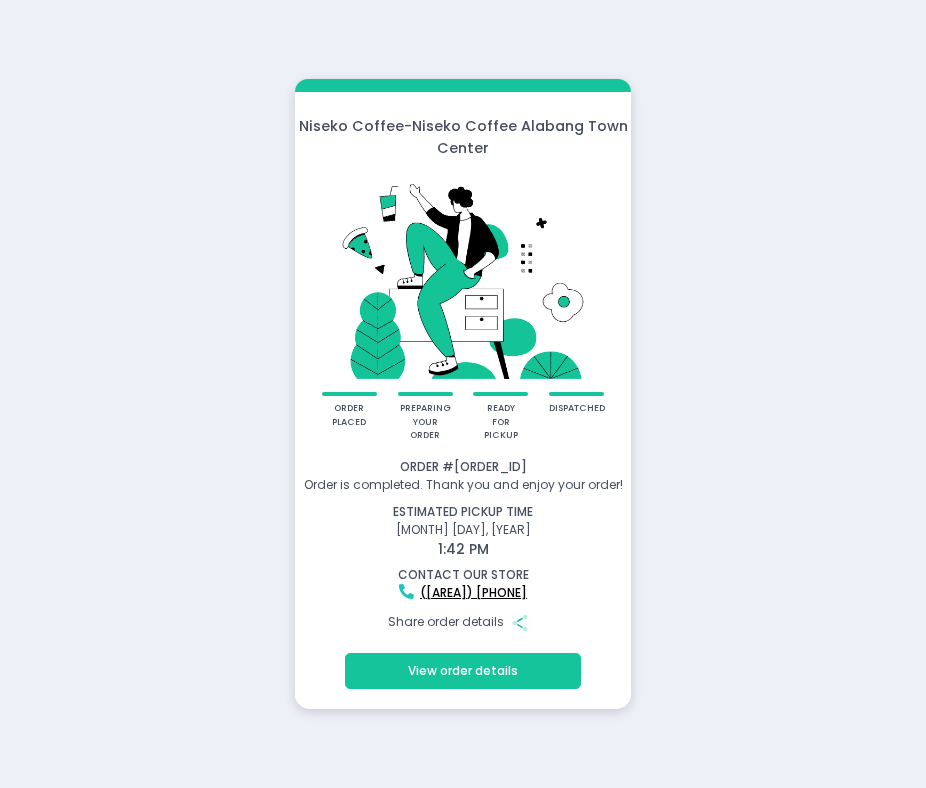 scroll, scrollTop: 0, scrollLeft: 0, axis: both 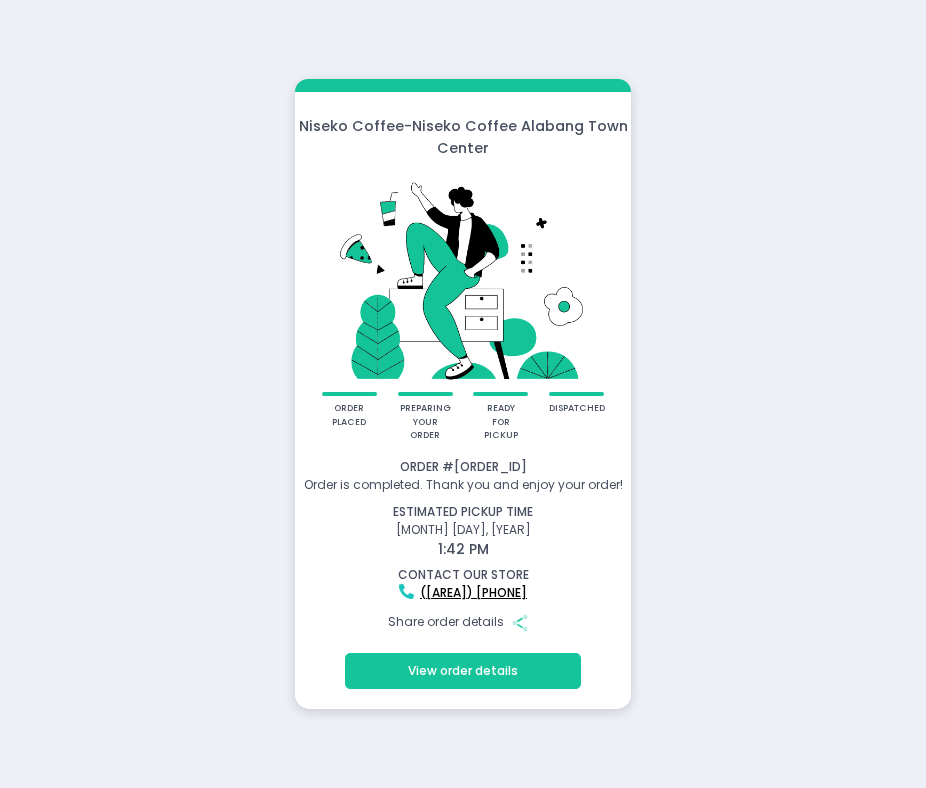 click on "View order details" at bounding box center [462, 671] 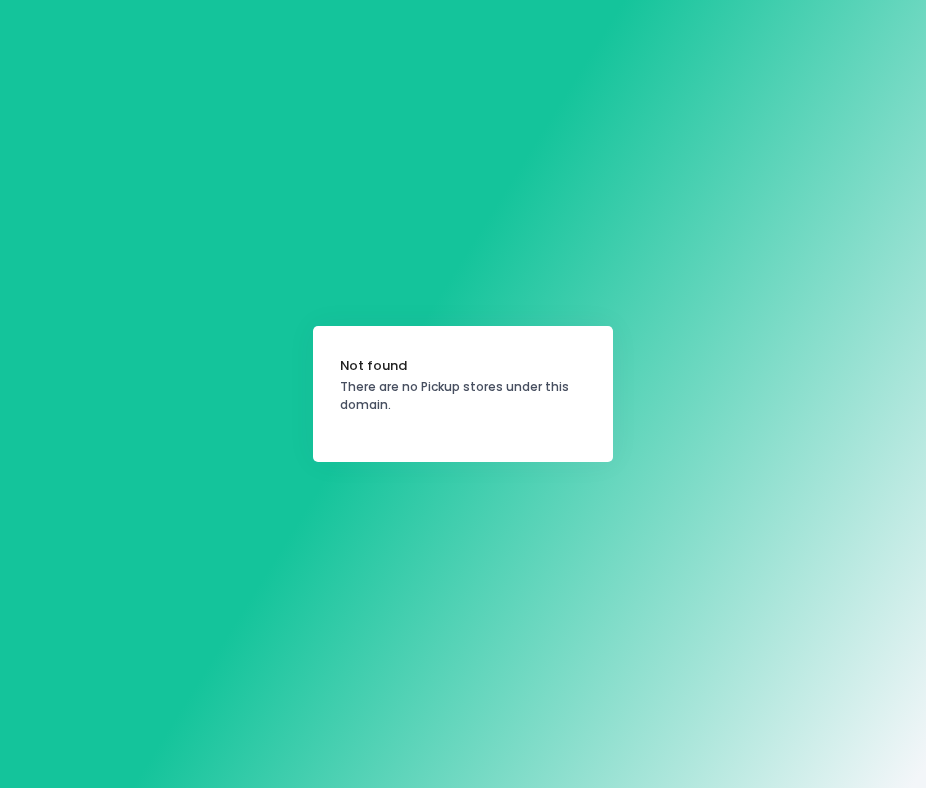 scroll, scrollTop: 0, scrollLeft: 0, axis: both 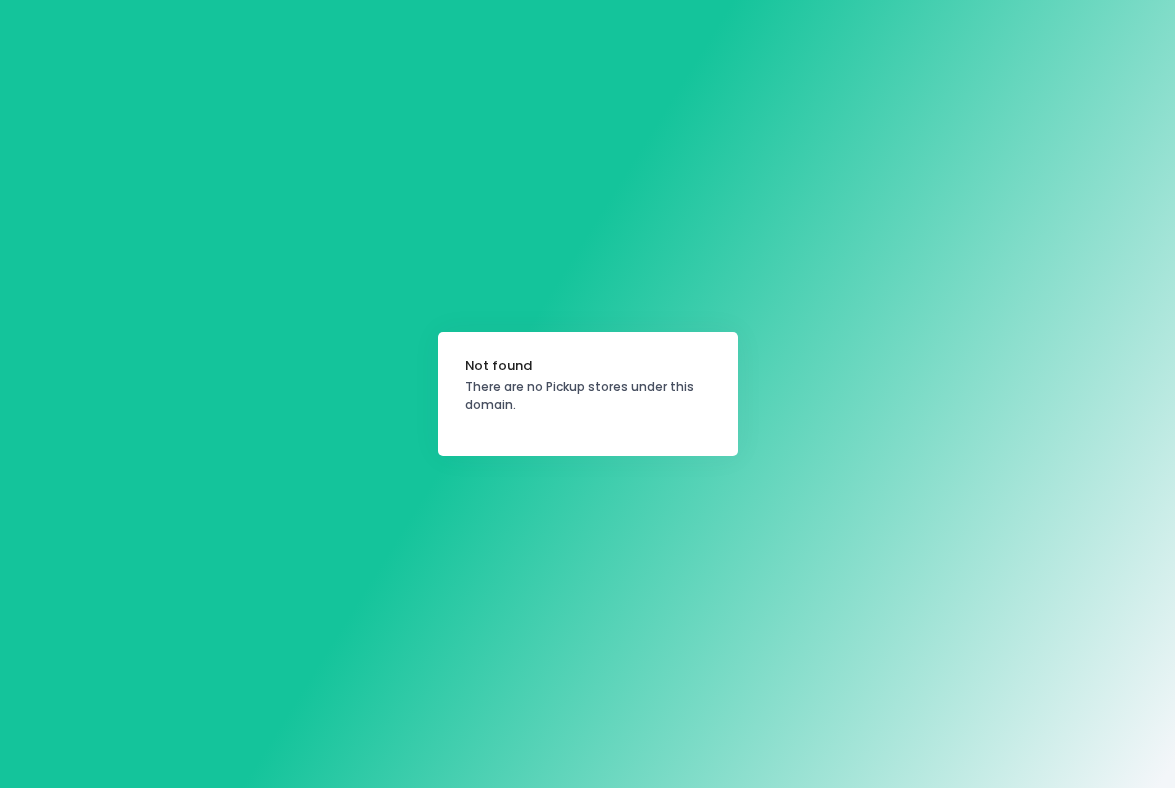 click on "Not found There are no Pickup stores under this domain." at bounding box center (588, 394) 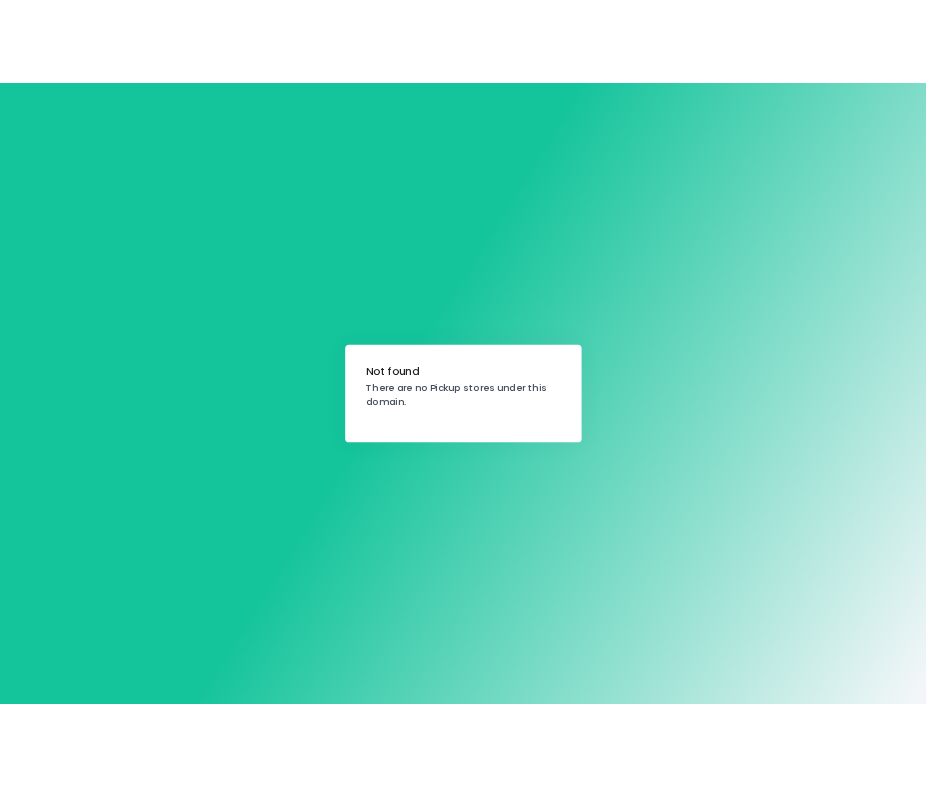 scroll, scrollTop: 0, scrollLeft: 0, axis: both 